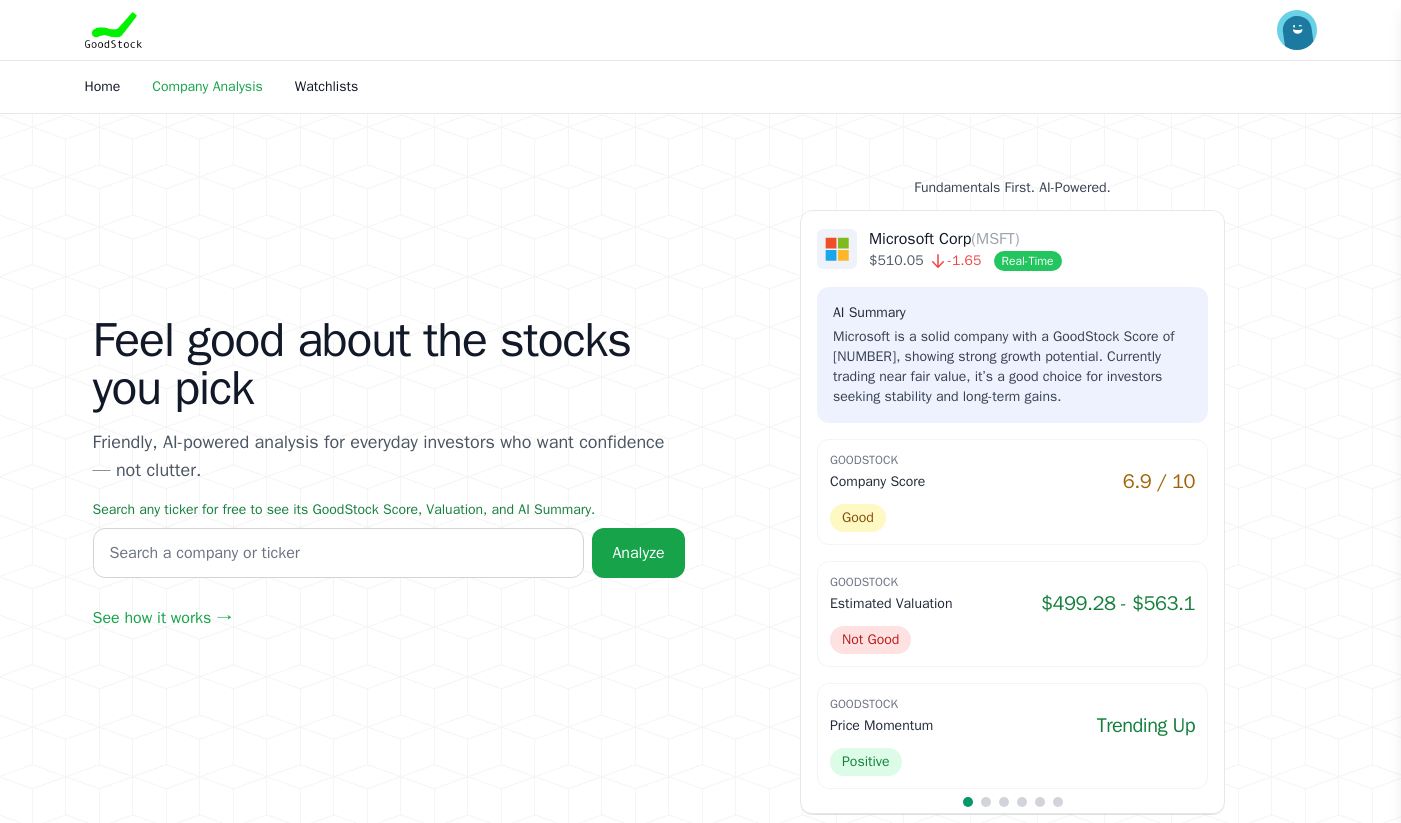 scroll, scrollTop: 0, scrollLeft: 0, axis: both 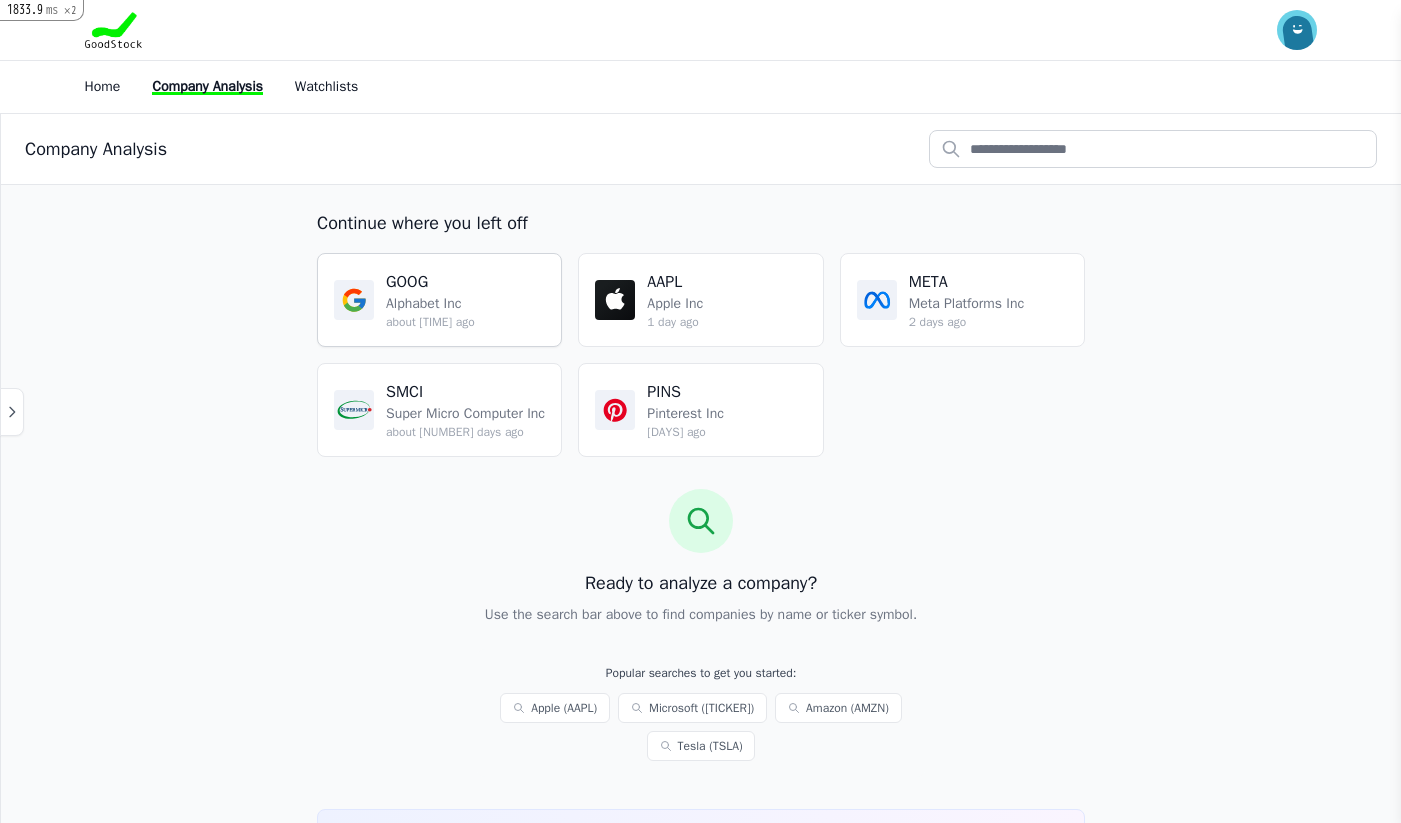 click on "GOOG" at bounding box center [430, 282] 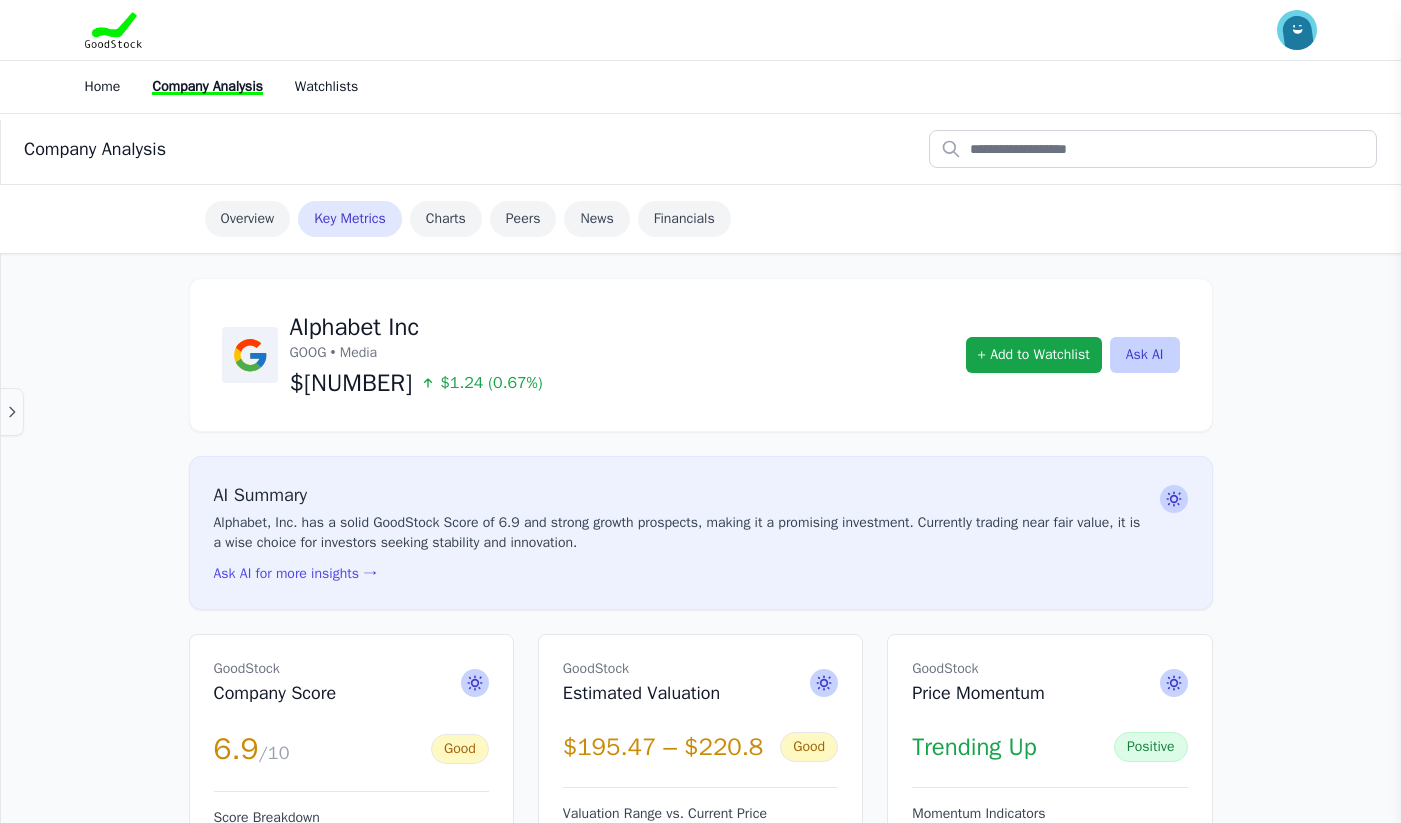 click at bounding box center [12, 412] 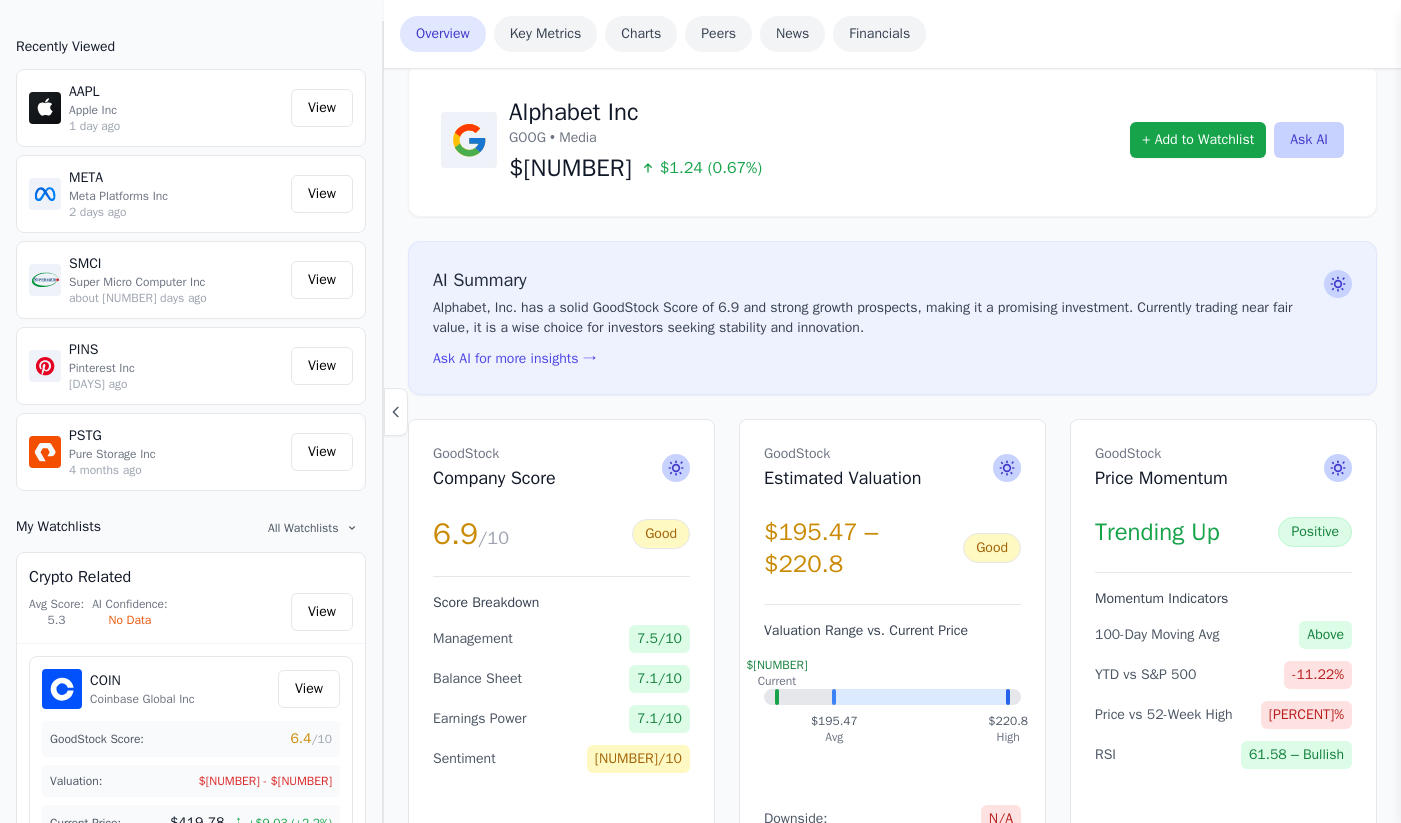 scroll, scrollTop: 0, scrollLeft: 0, axis: both 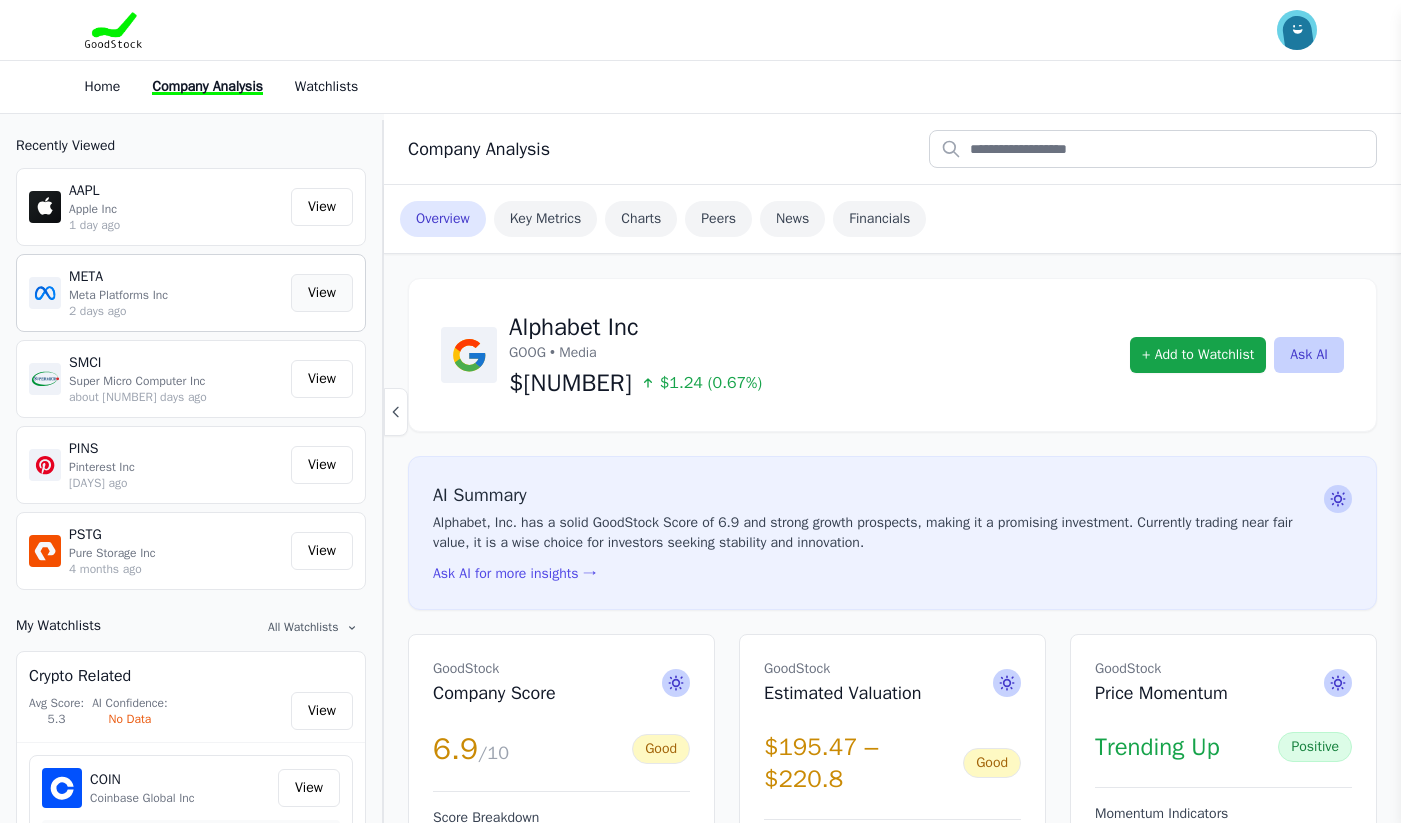 click on "View" at bounding box center [322, 293] 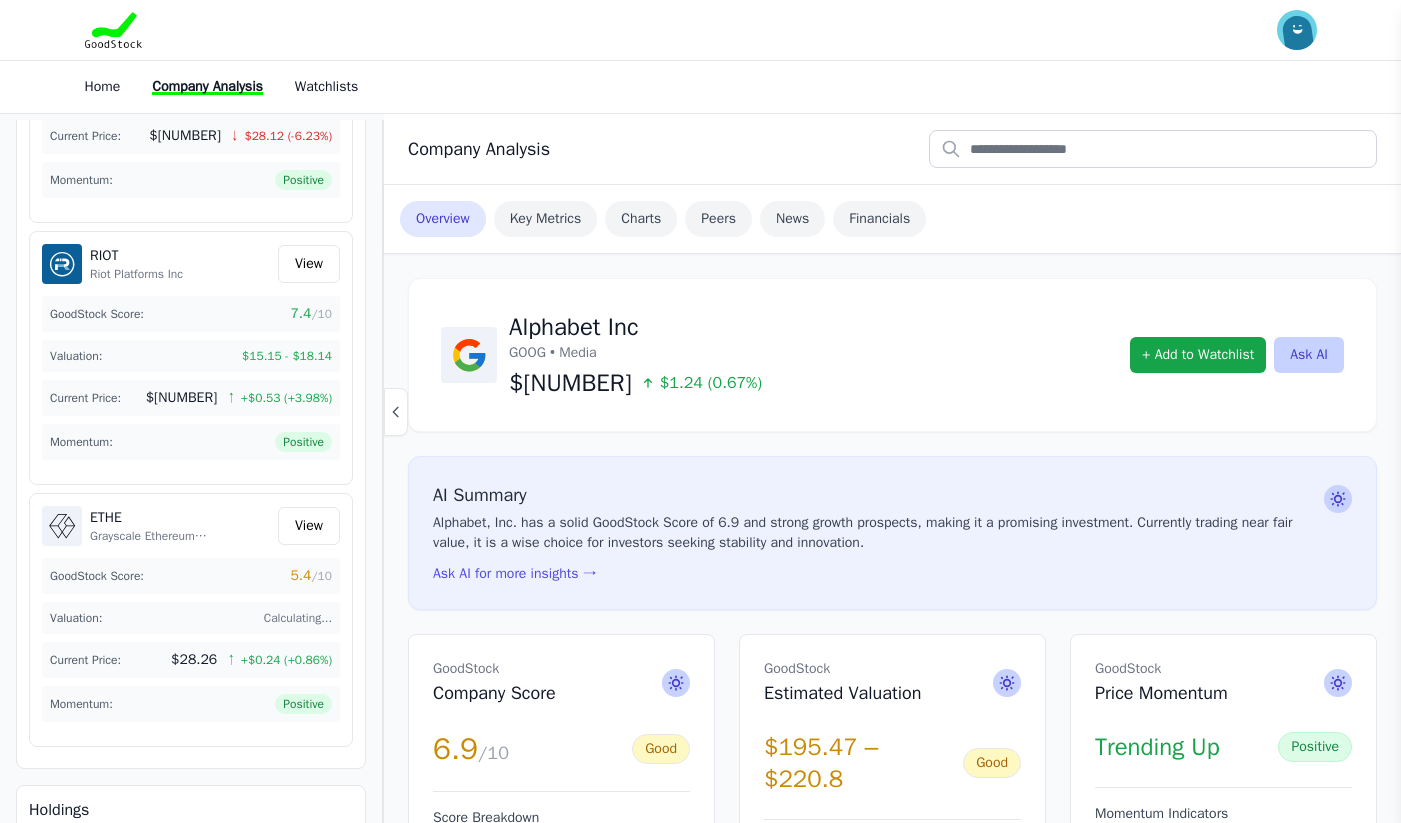 scroll, scrollTop: 1314, scrollLeft: 0, axis: vertical 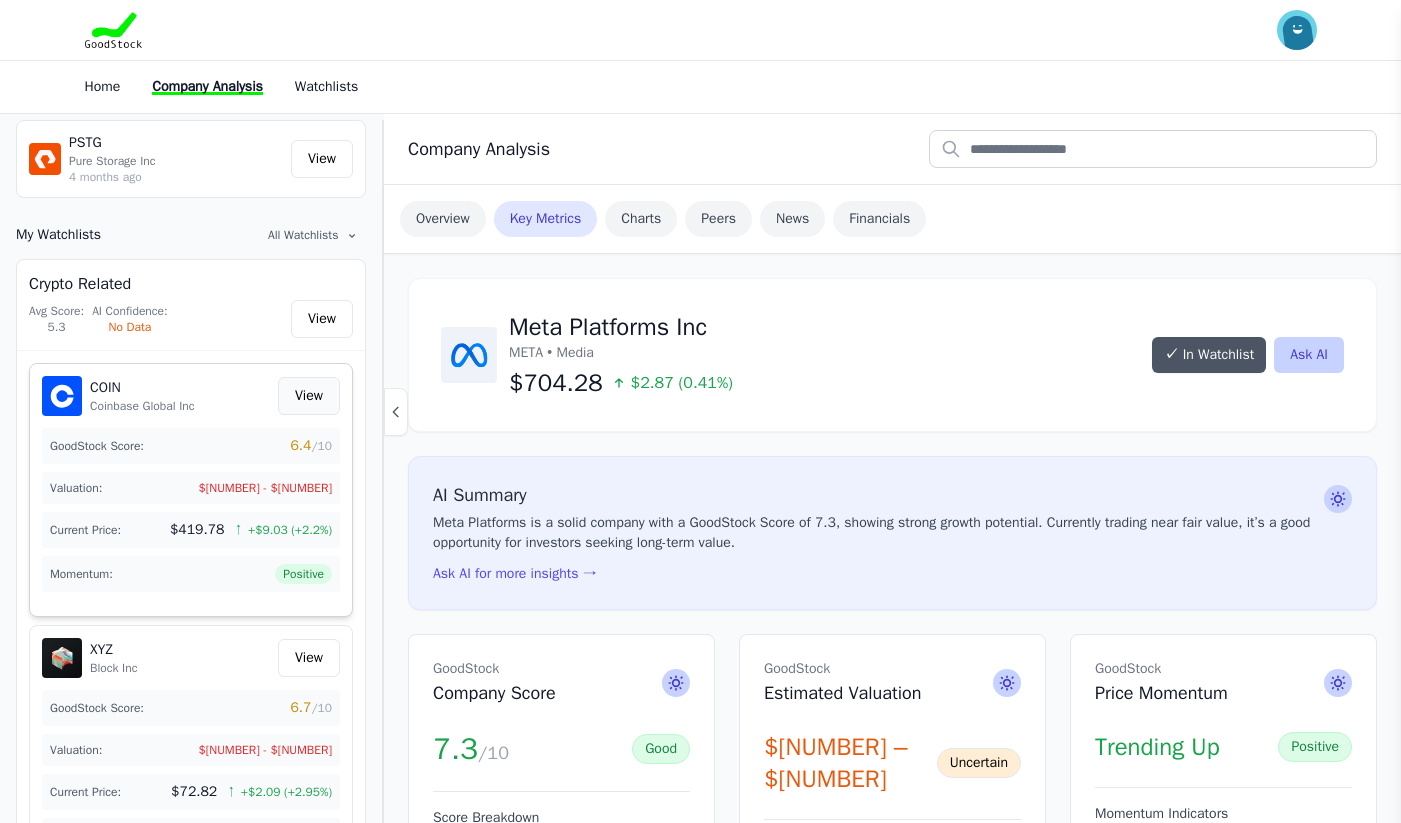 click on "View" at bounding box center (309, 396) 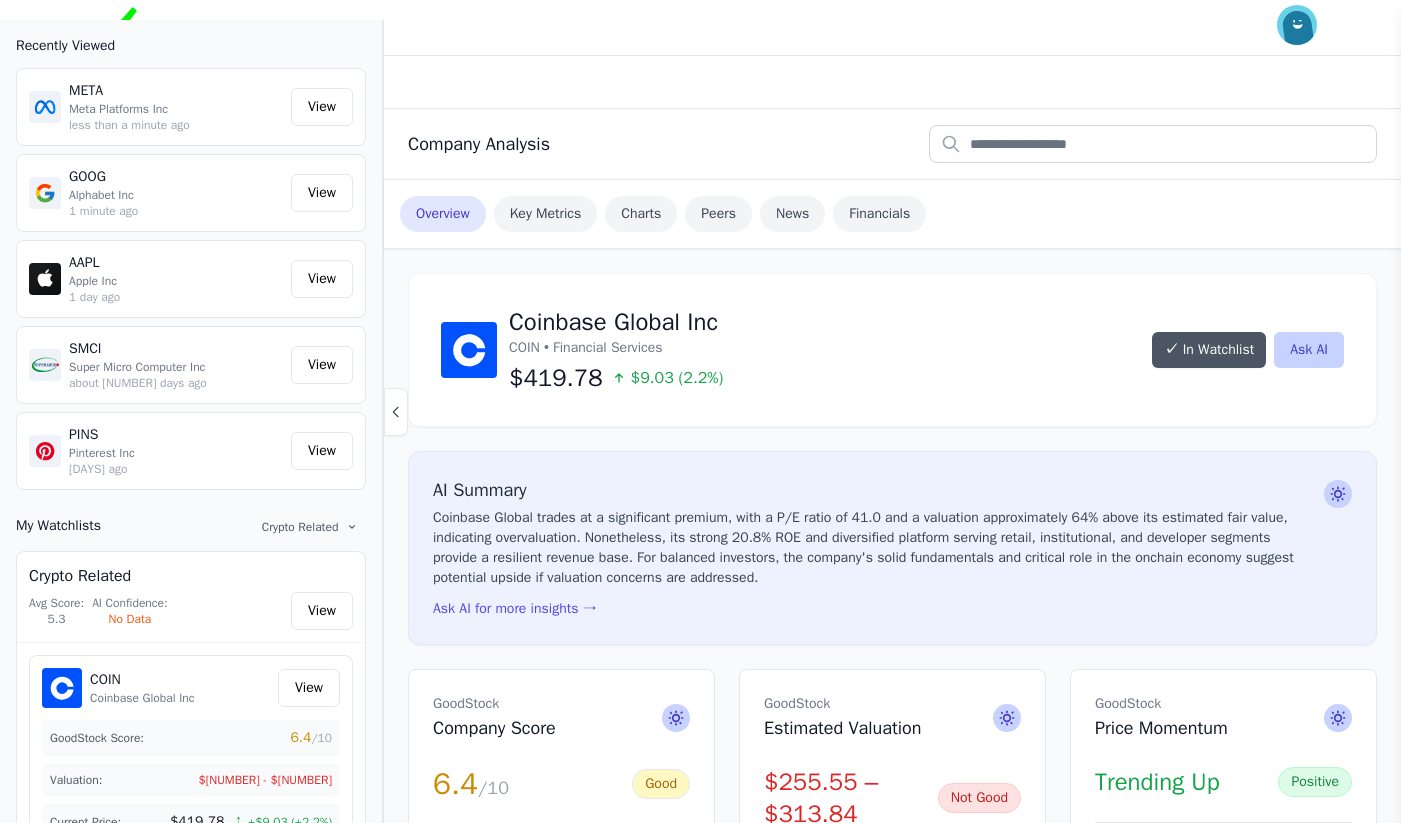 scroll, scrollTop: 0, scrollLeft: 0, axis: both 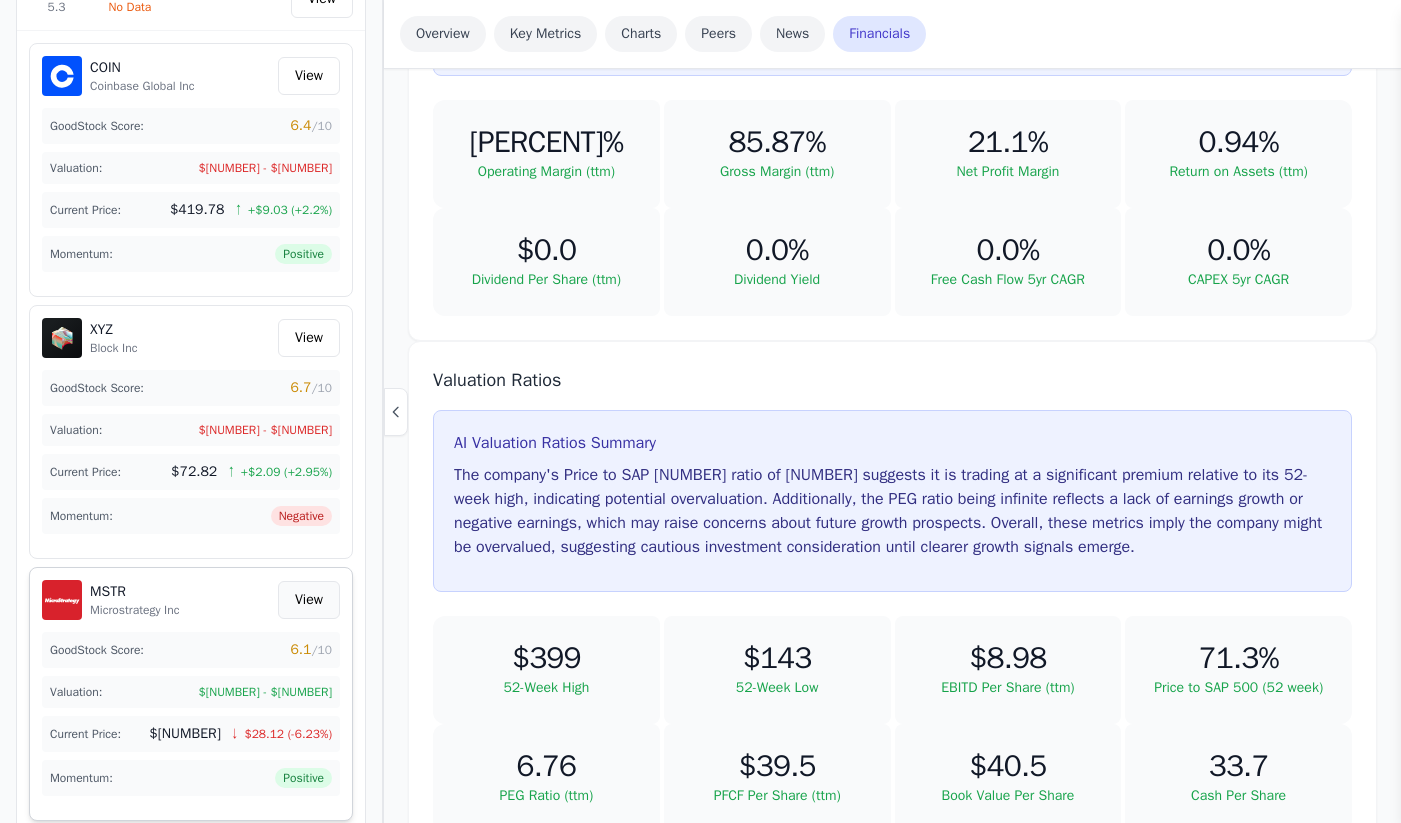 click on "View" at bounding box center [309, 600] 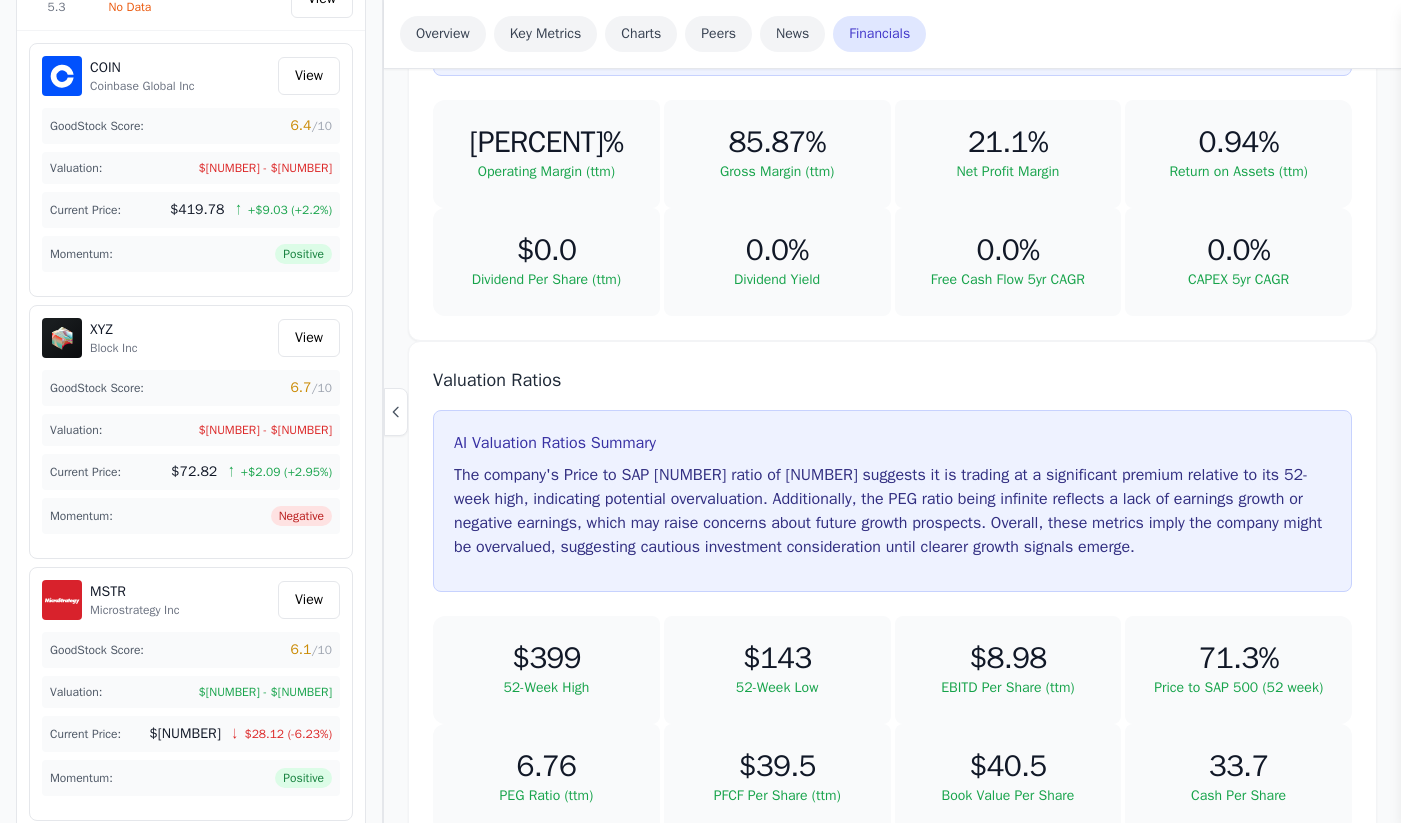 scroll, scrollTop: 0, scrollLeft: 0, axis: both 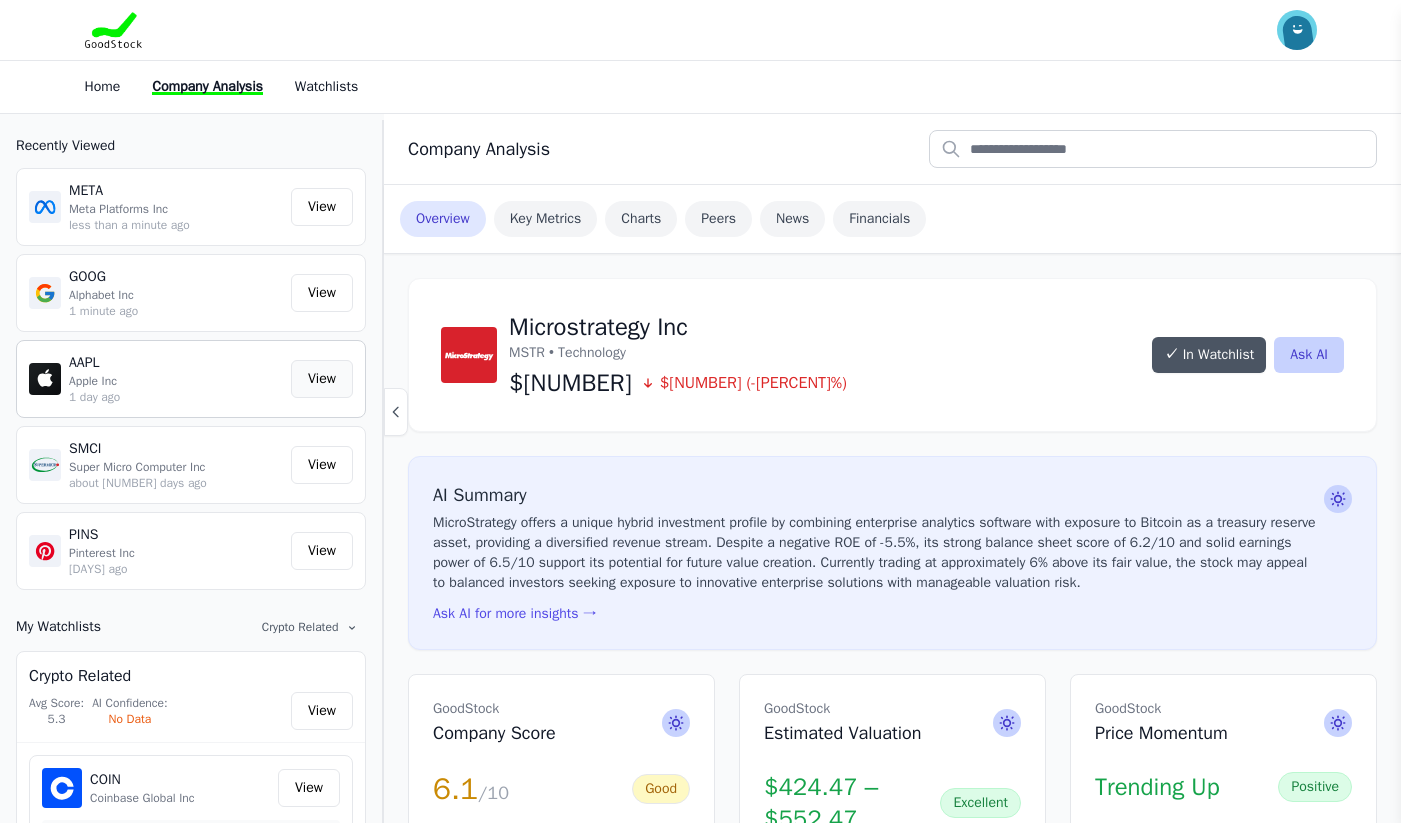 click on "View" at bounding box center (322, 379) 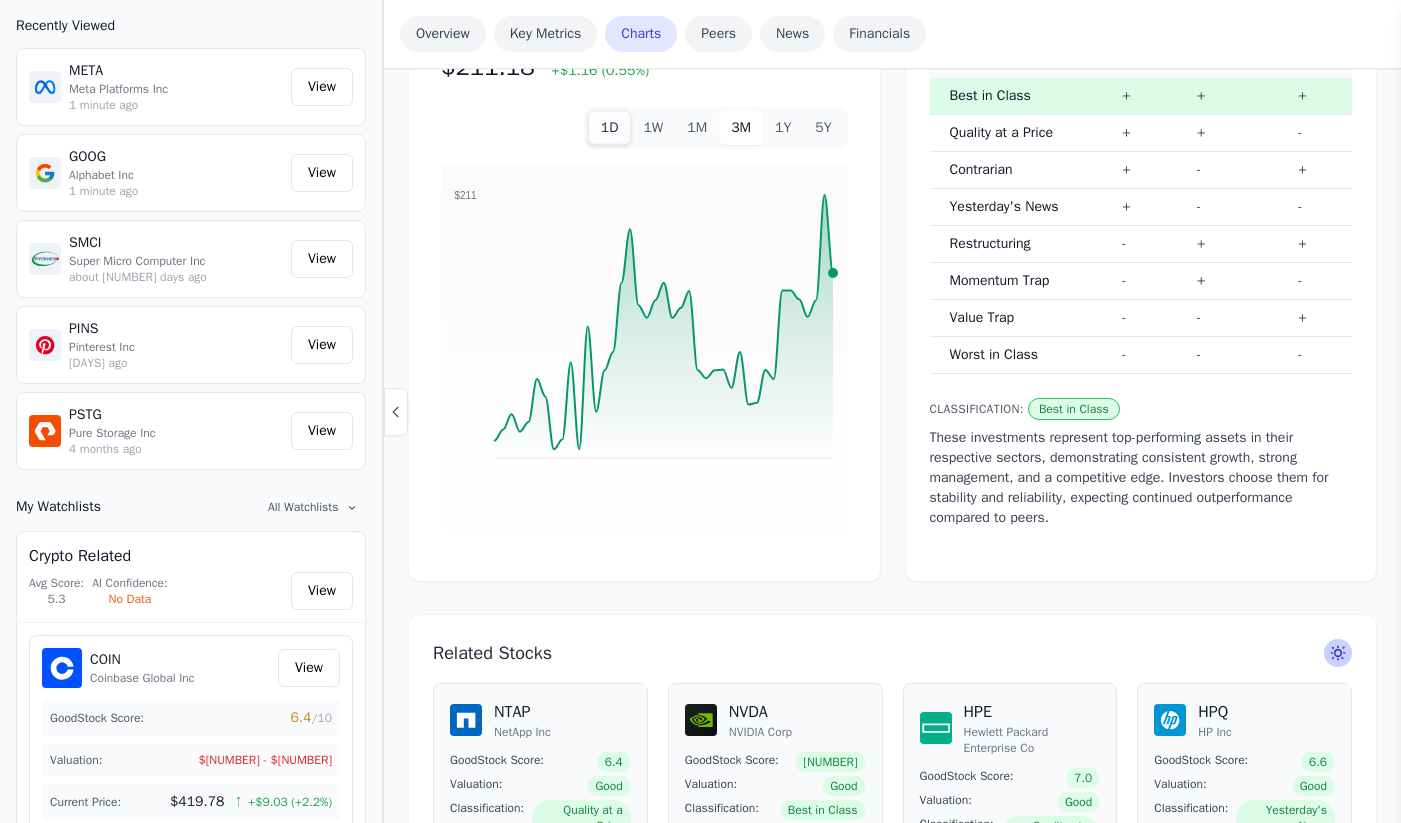 scroll, scrollTop: 935, scrollLeft: 0, axis: vertical 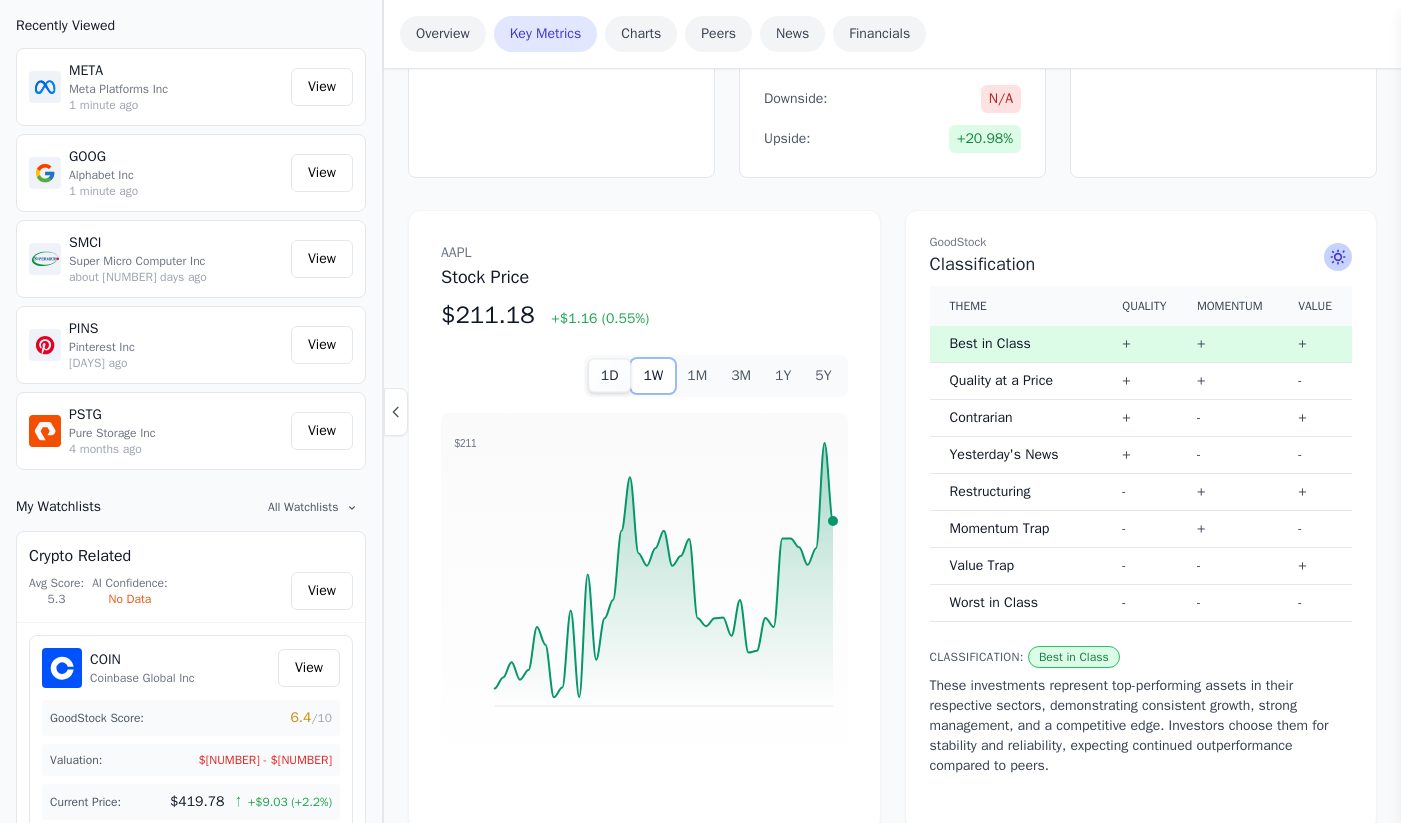 click on "1W" at bounding box center (653, 376) 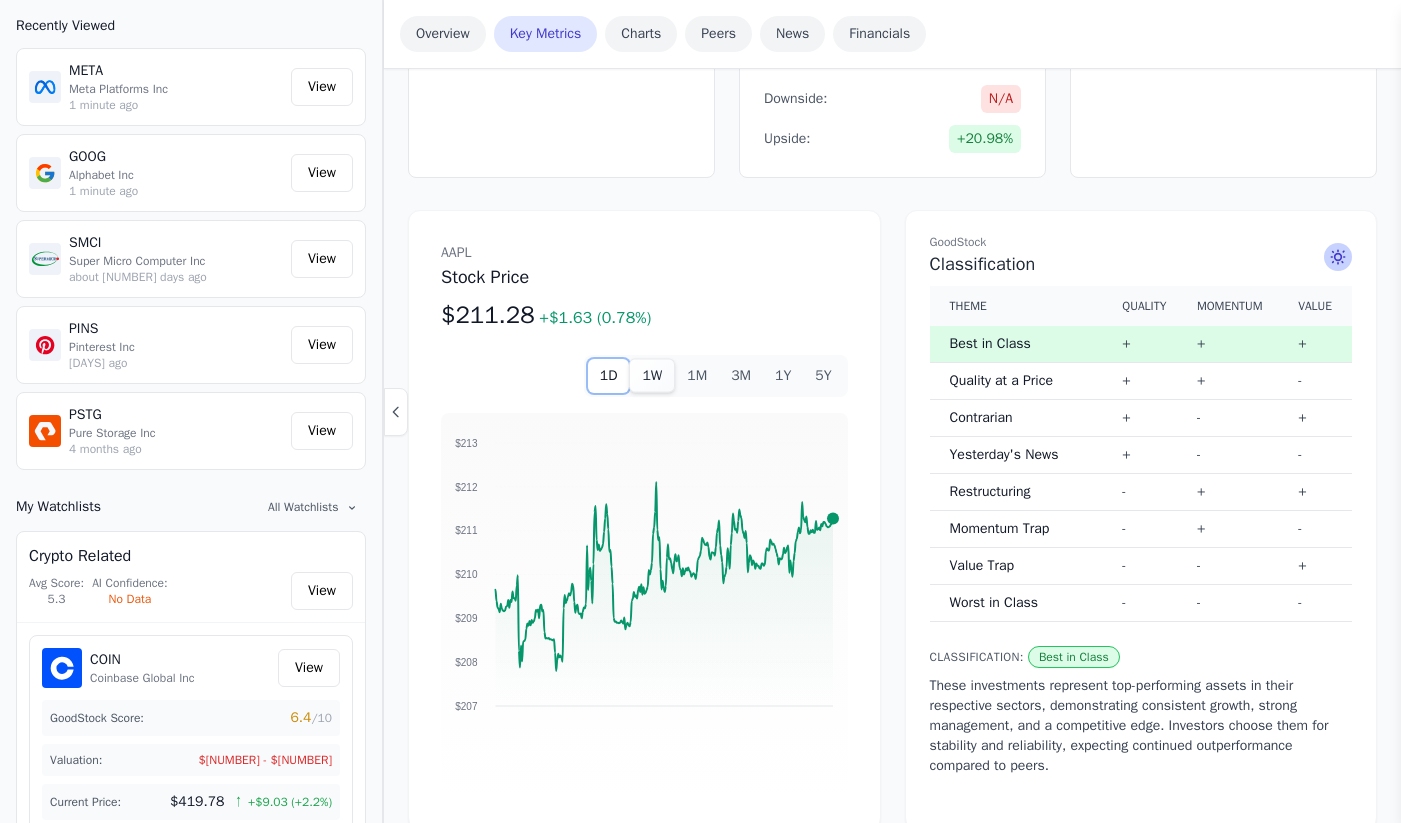 click on "1D" at bounding box center [609, 376] 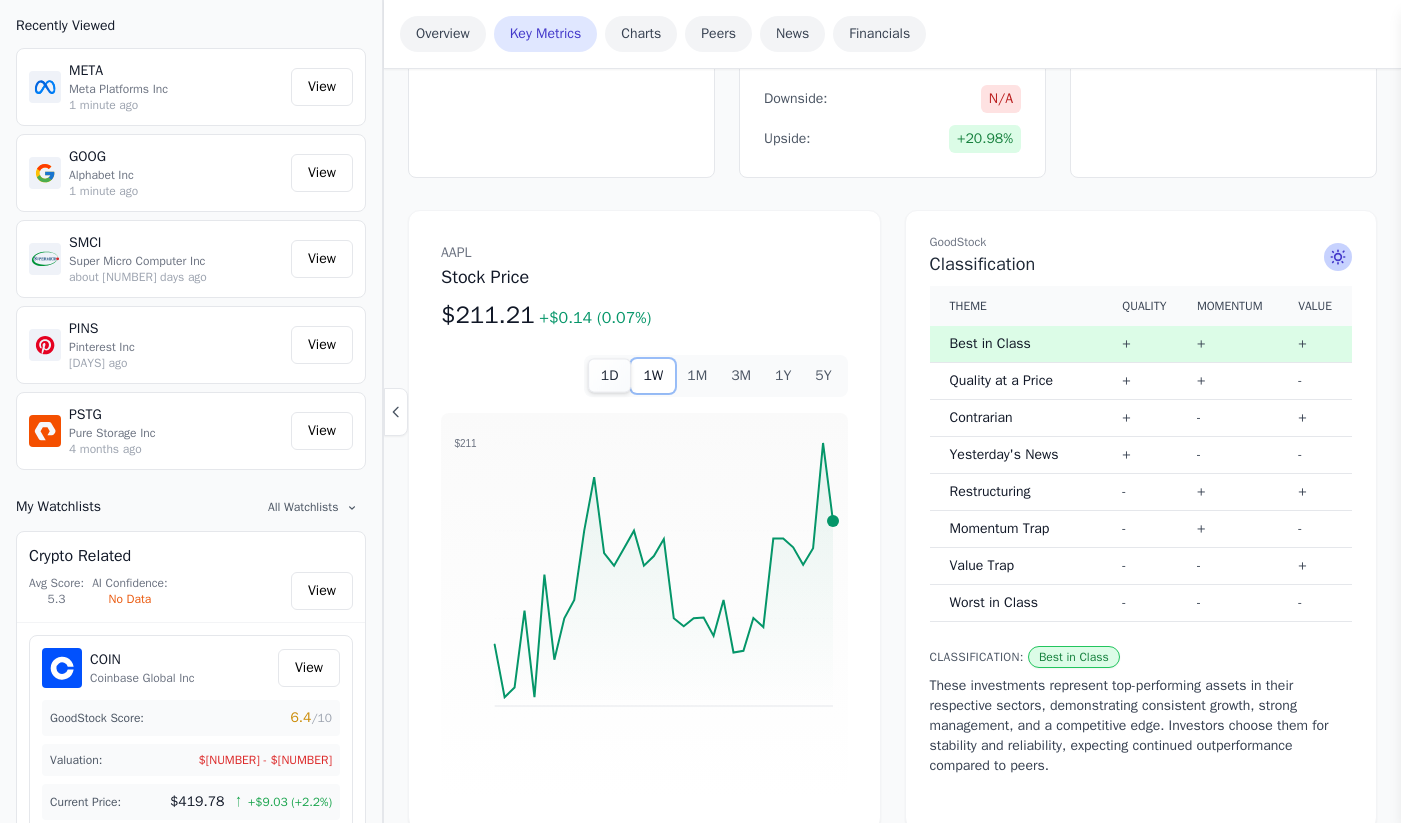 click on "1W" at bounding box center [653, 376] 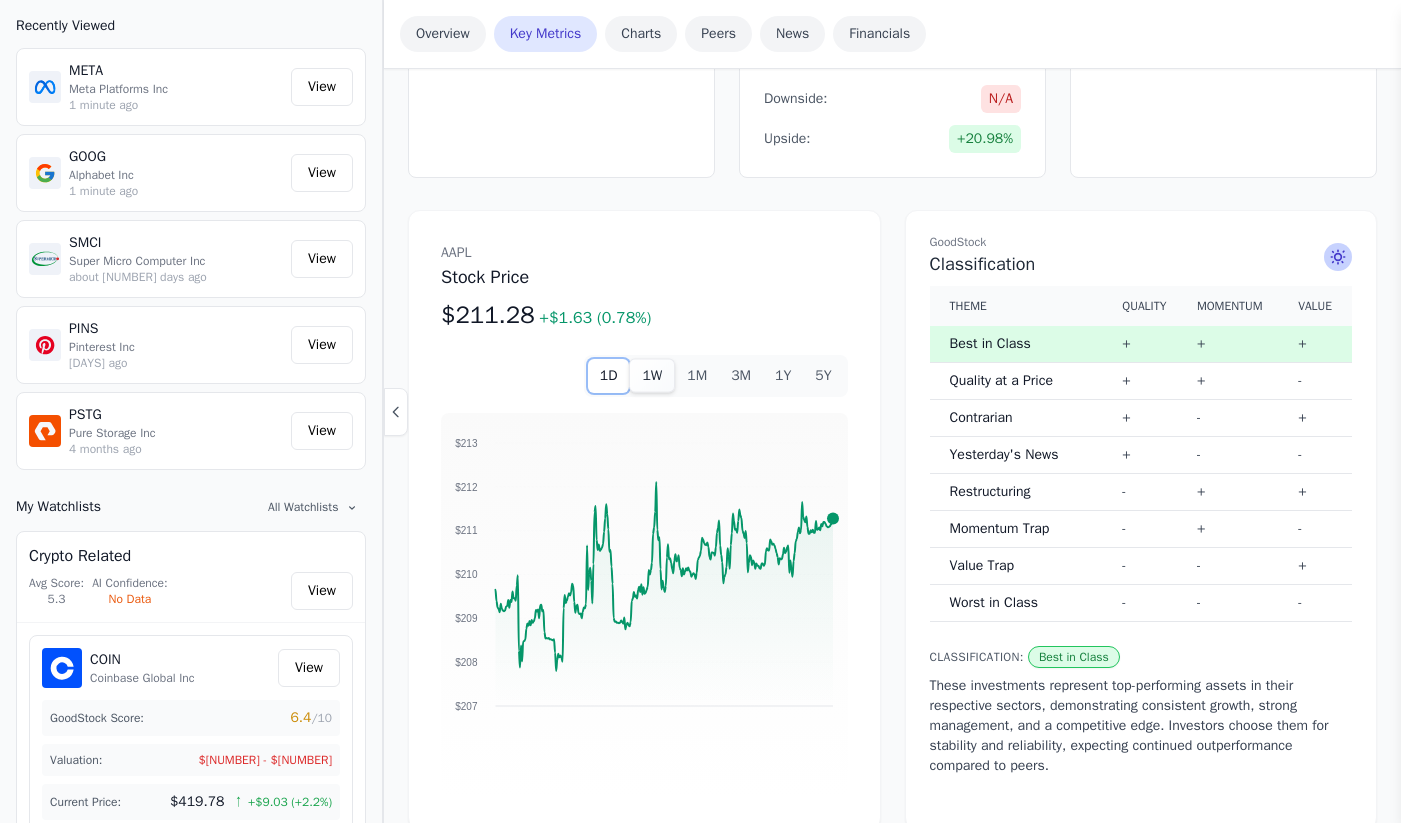 click on "1D" at bounding box center [609, 376] 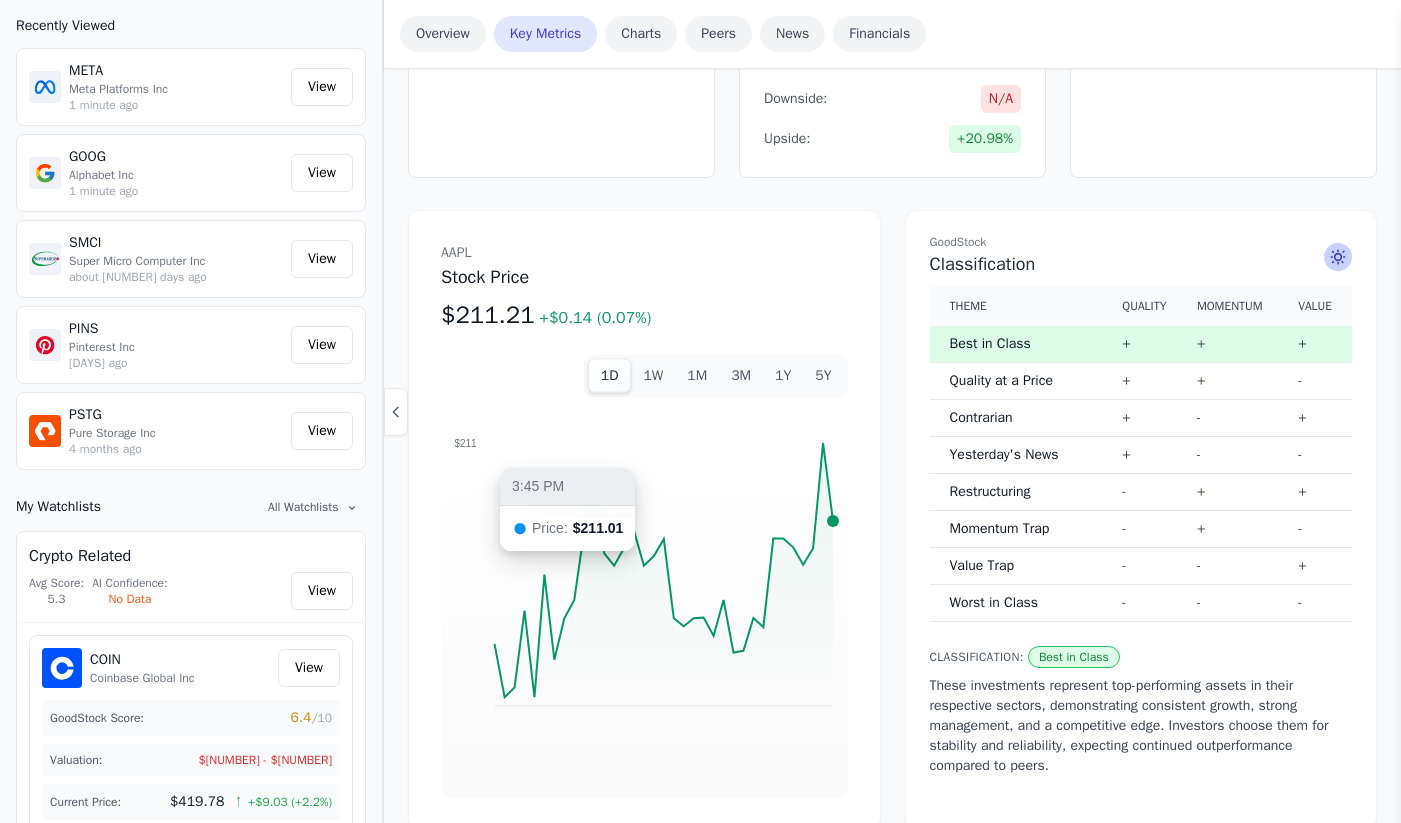 type 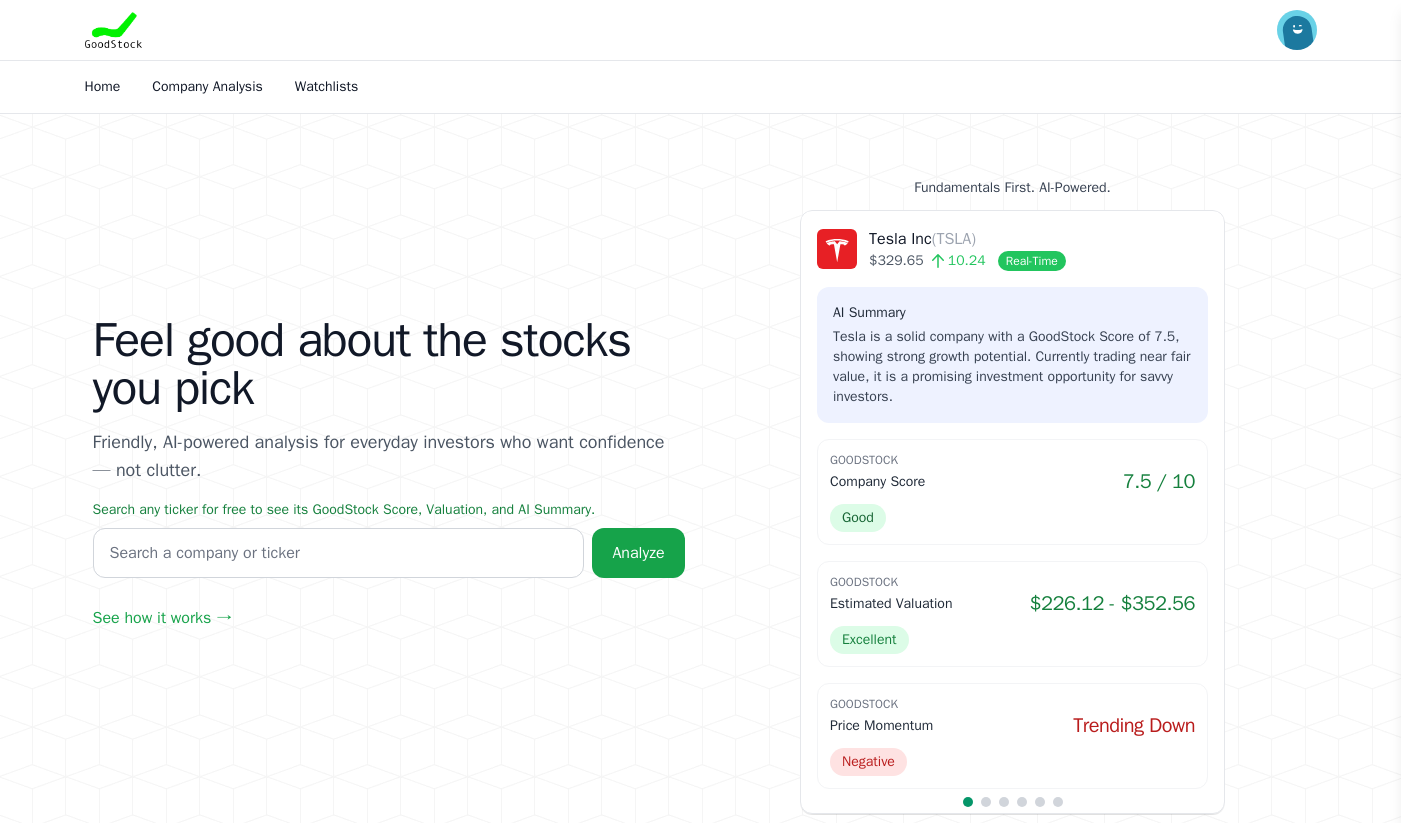 scroll, scrollTop: 0, scrollLeft: 0, axis: both 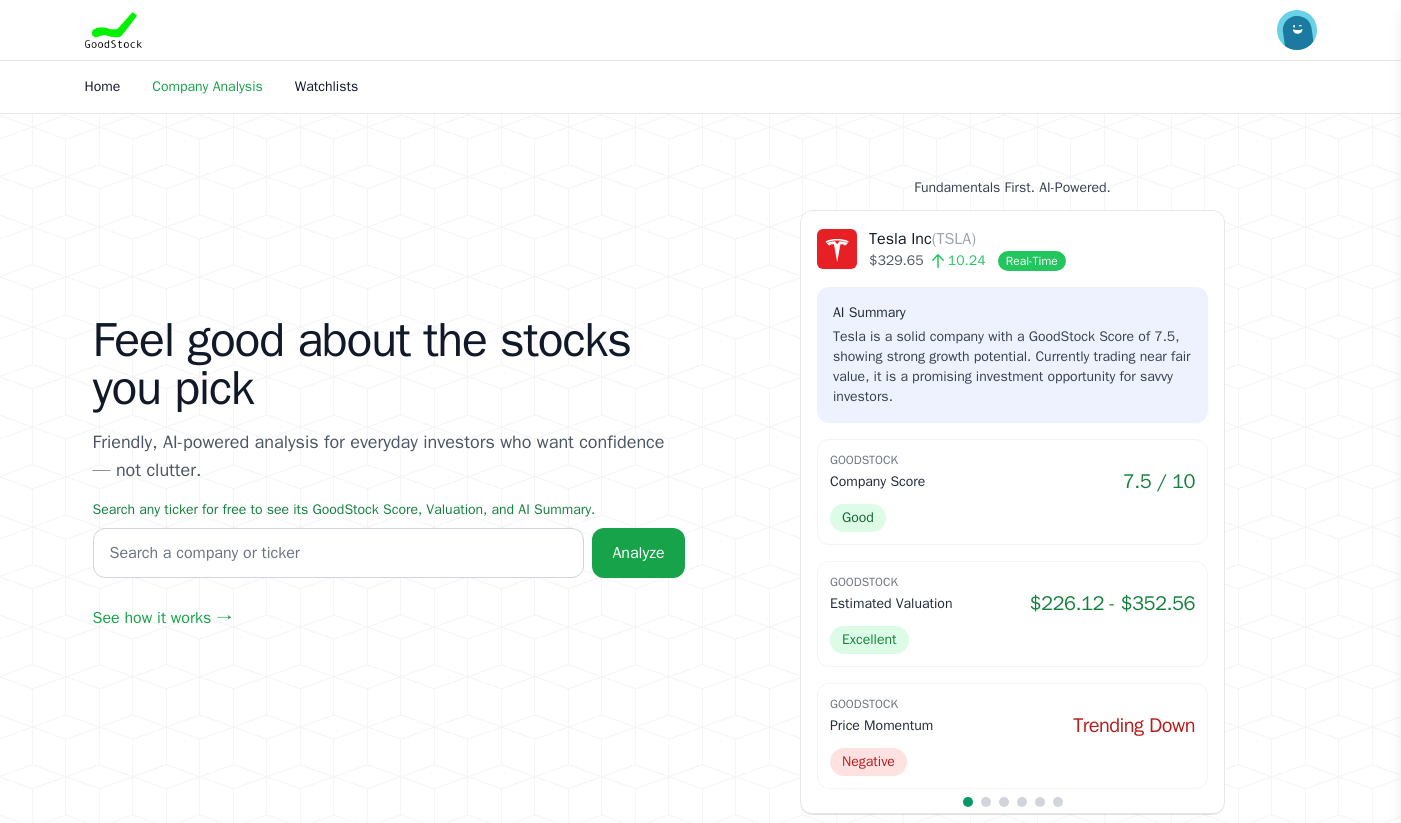 click on "Company Analysis" at bounding box center (207, 86) 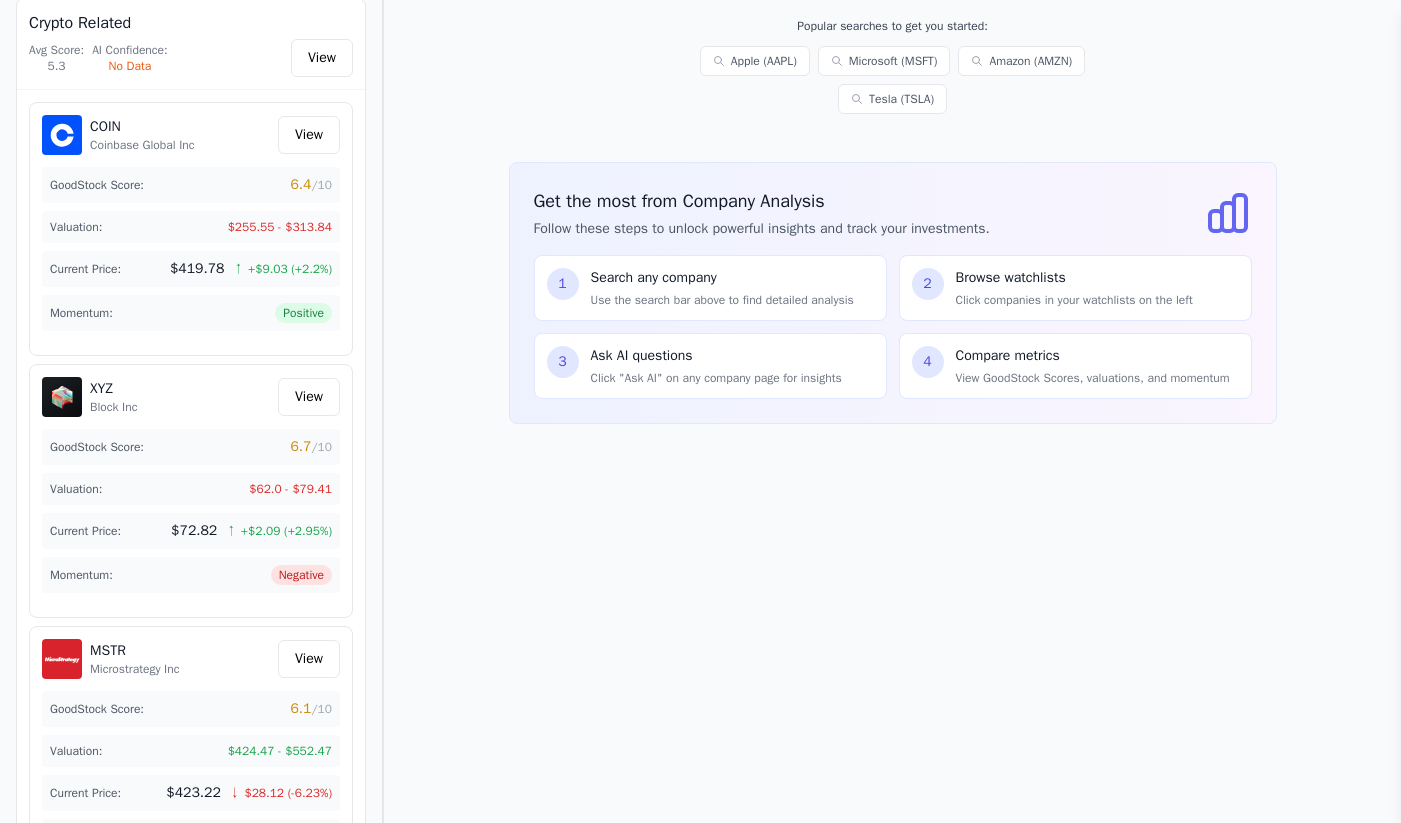 scroll, scrollTop: 653, scrollLeft: 0, axis: vertical 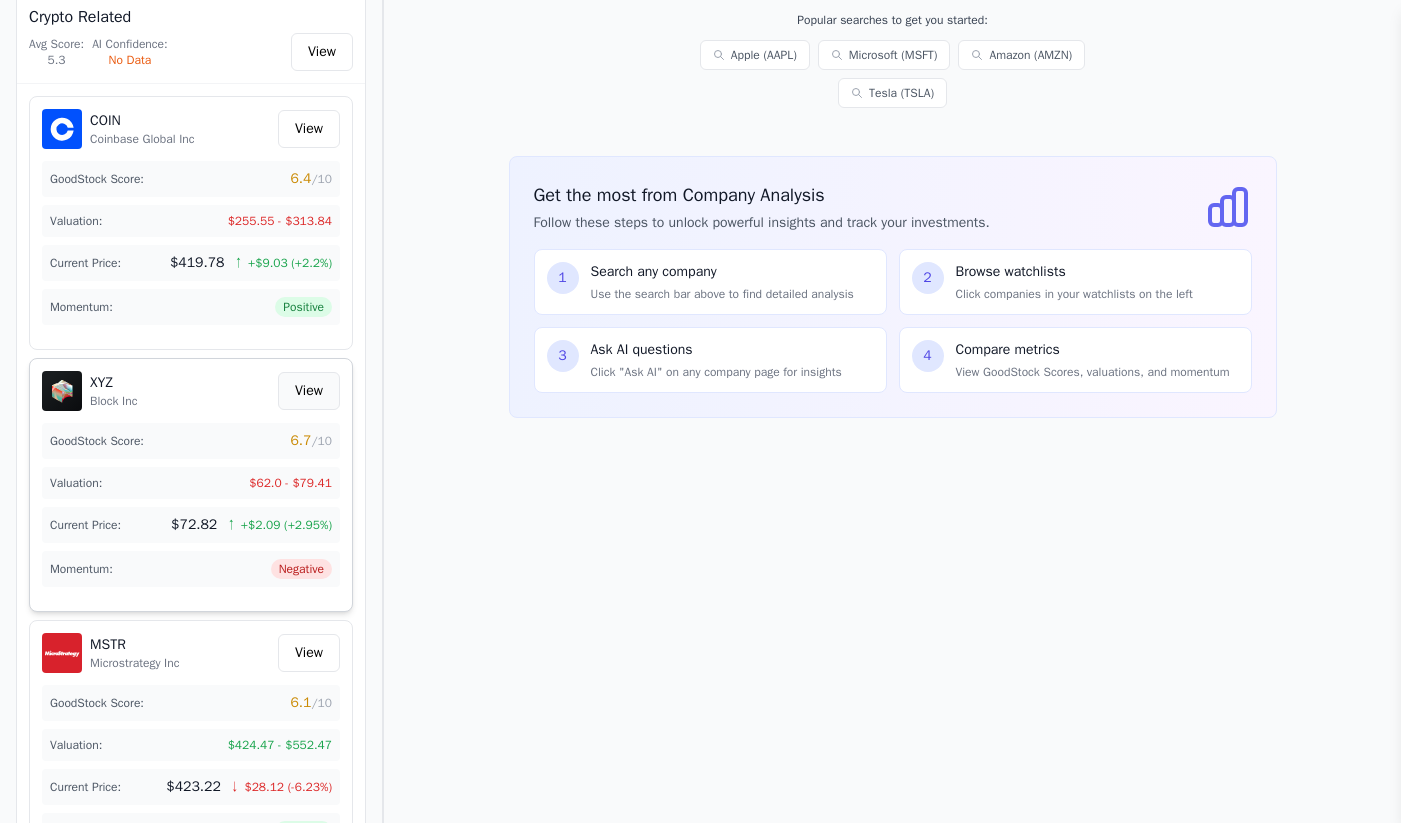click on "View" at bounding box center (309, 391) 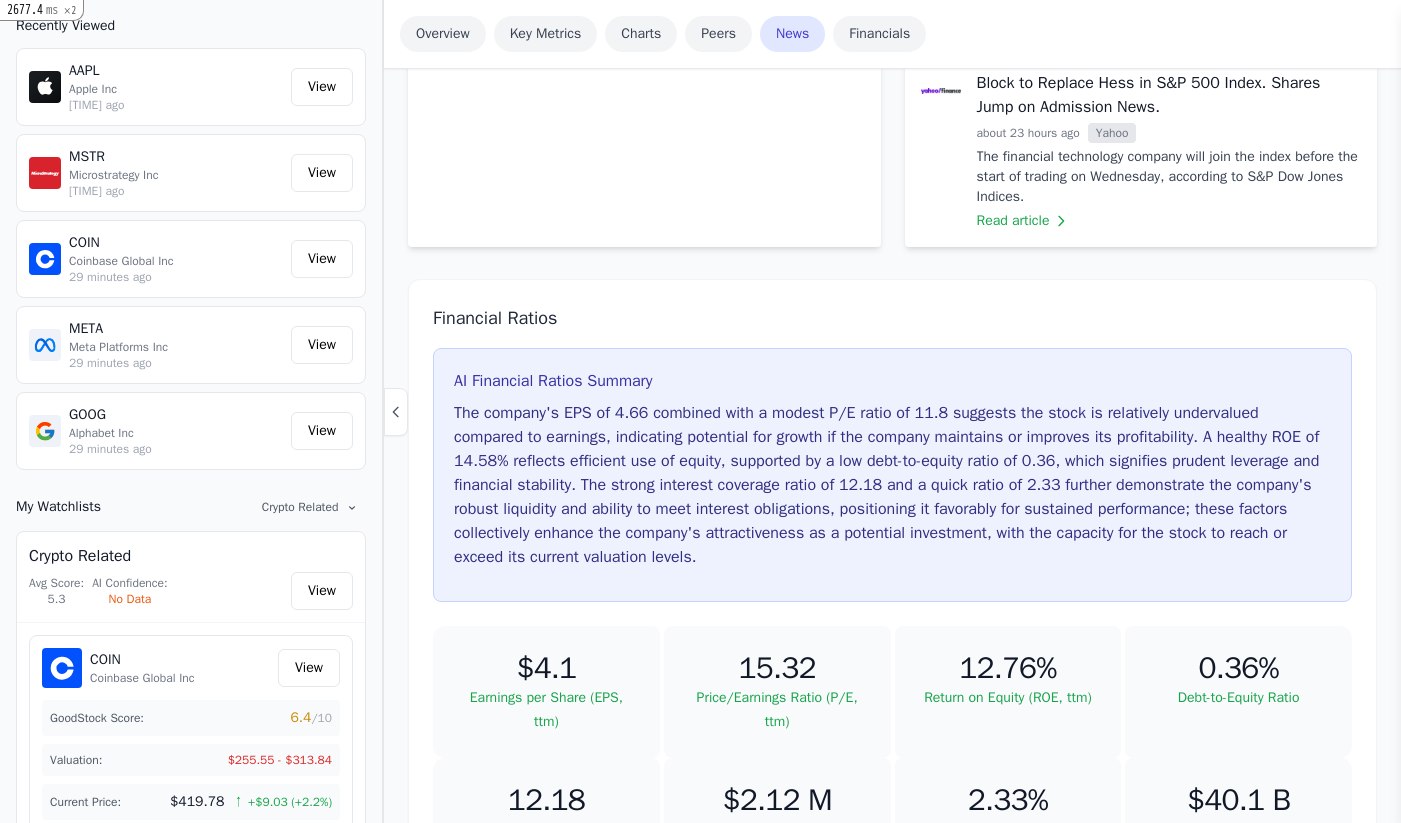scroll, scrollTop: 3501, scrollLeft: 0, axis: vertical 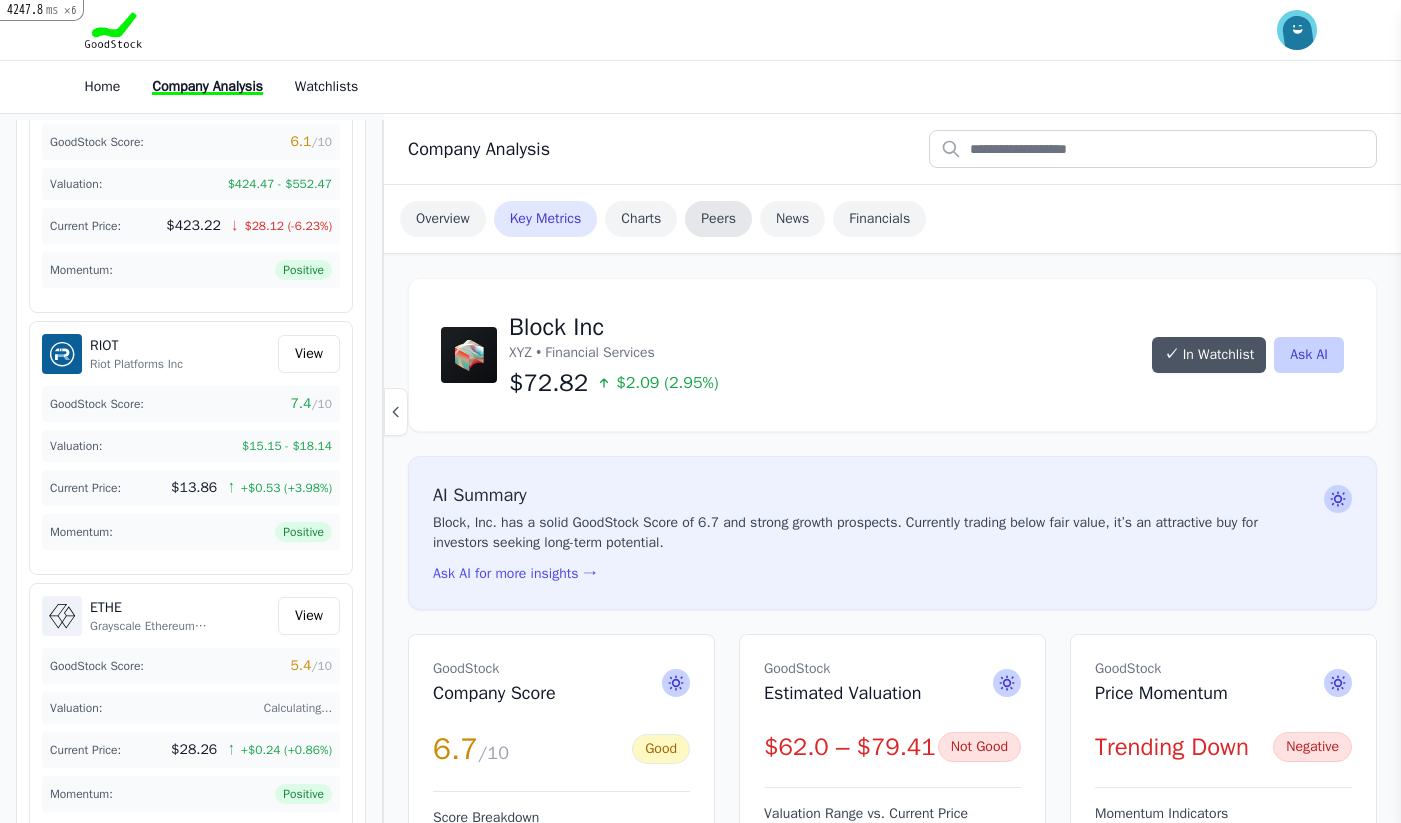 click on "Peers" at bounding box center (718, 219) 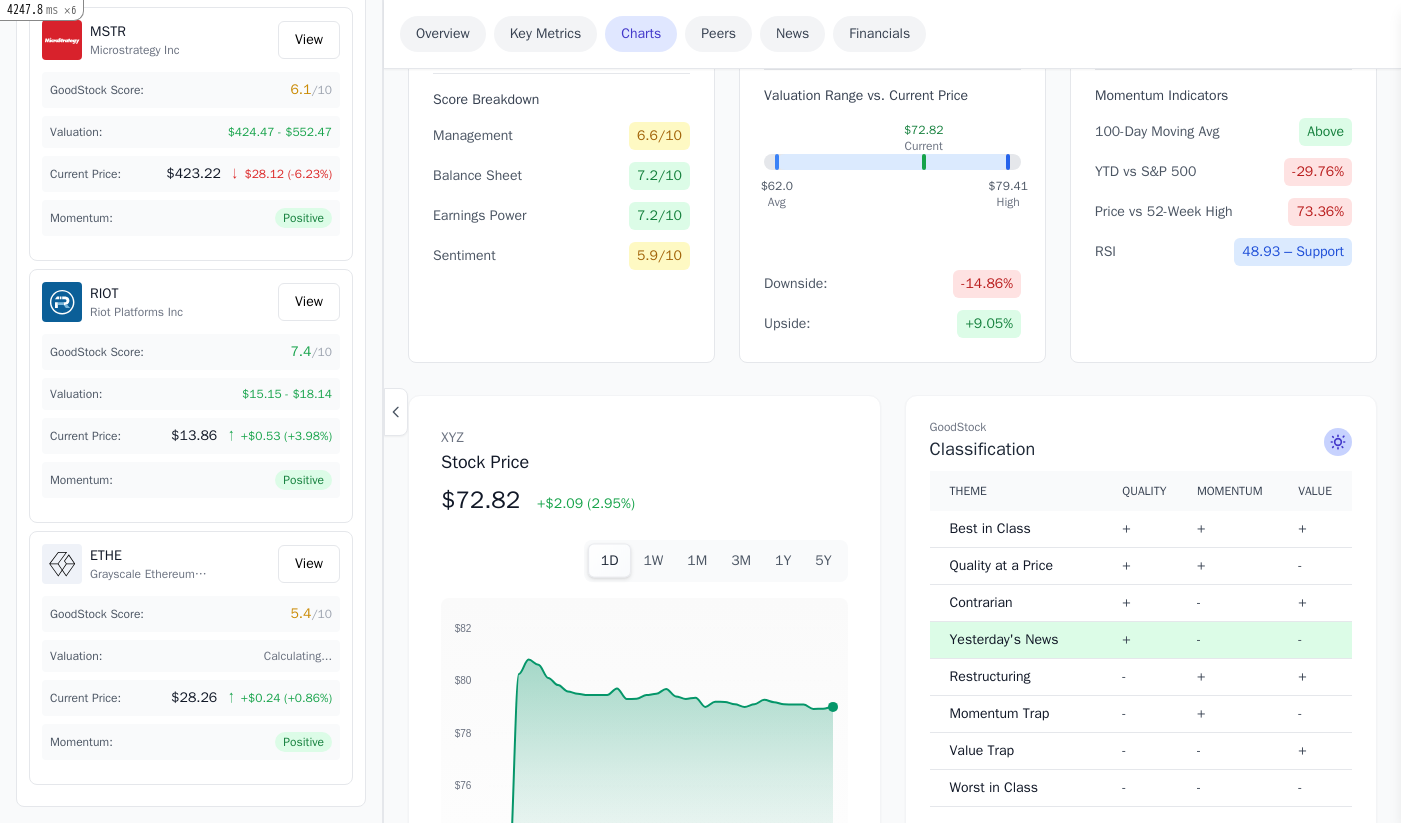 scroll, scrollTop: 1319, scrollLeft: 0, axis: vertical 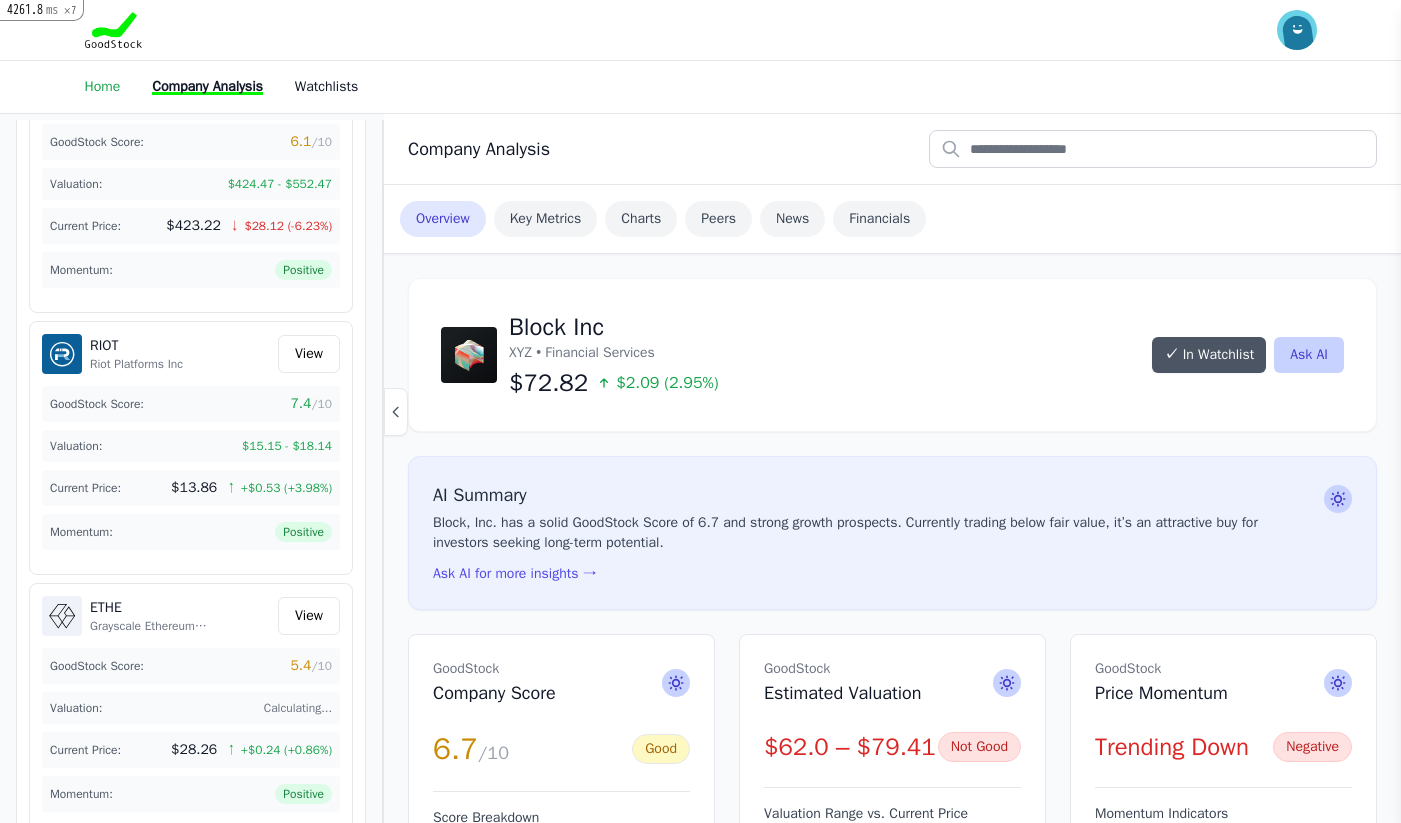 click on "Home" at bounding box center [103, 86] 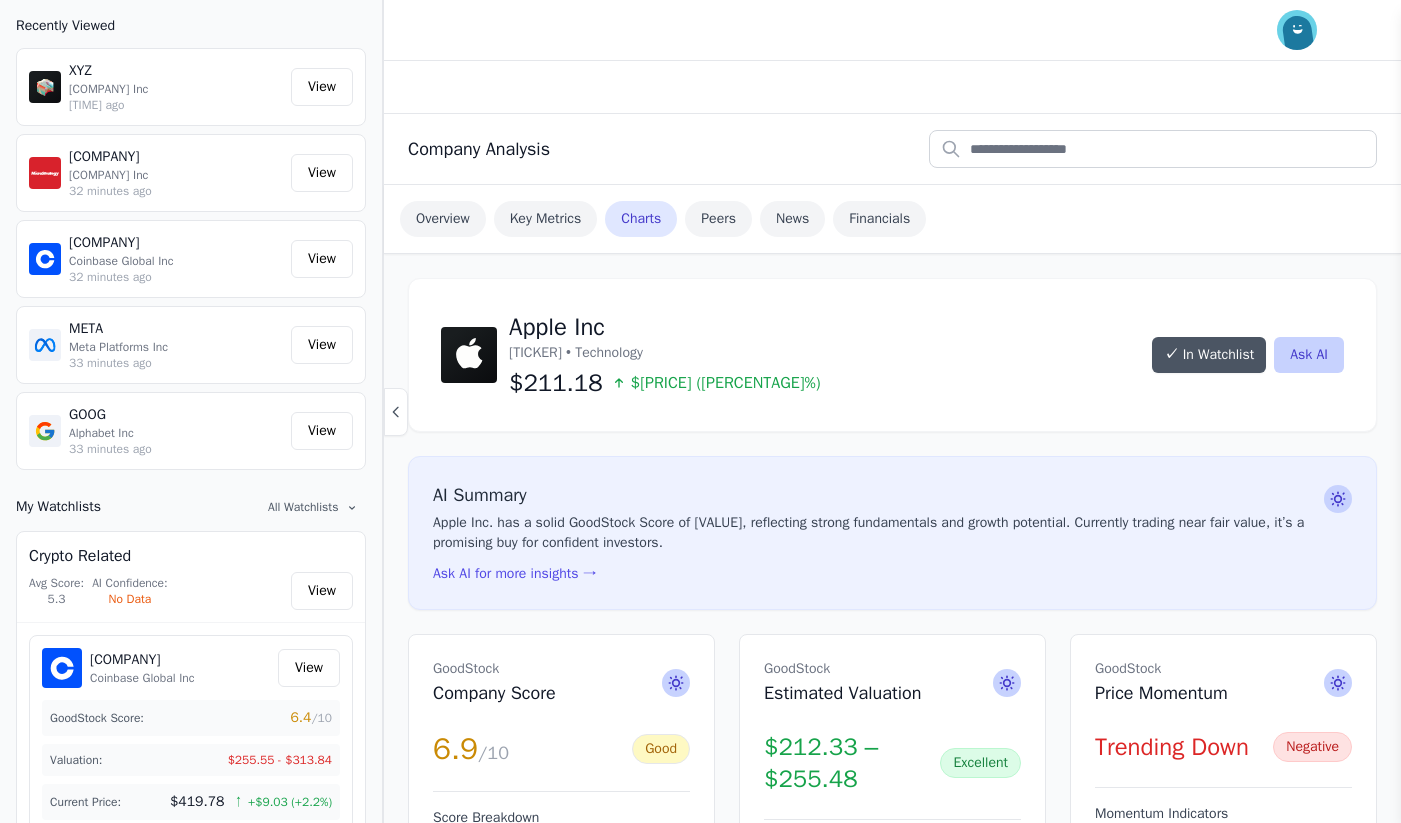 scroll, scrollTop: 934, scrollLeft: 0, axis: vertical 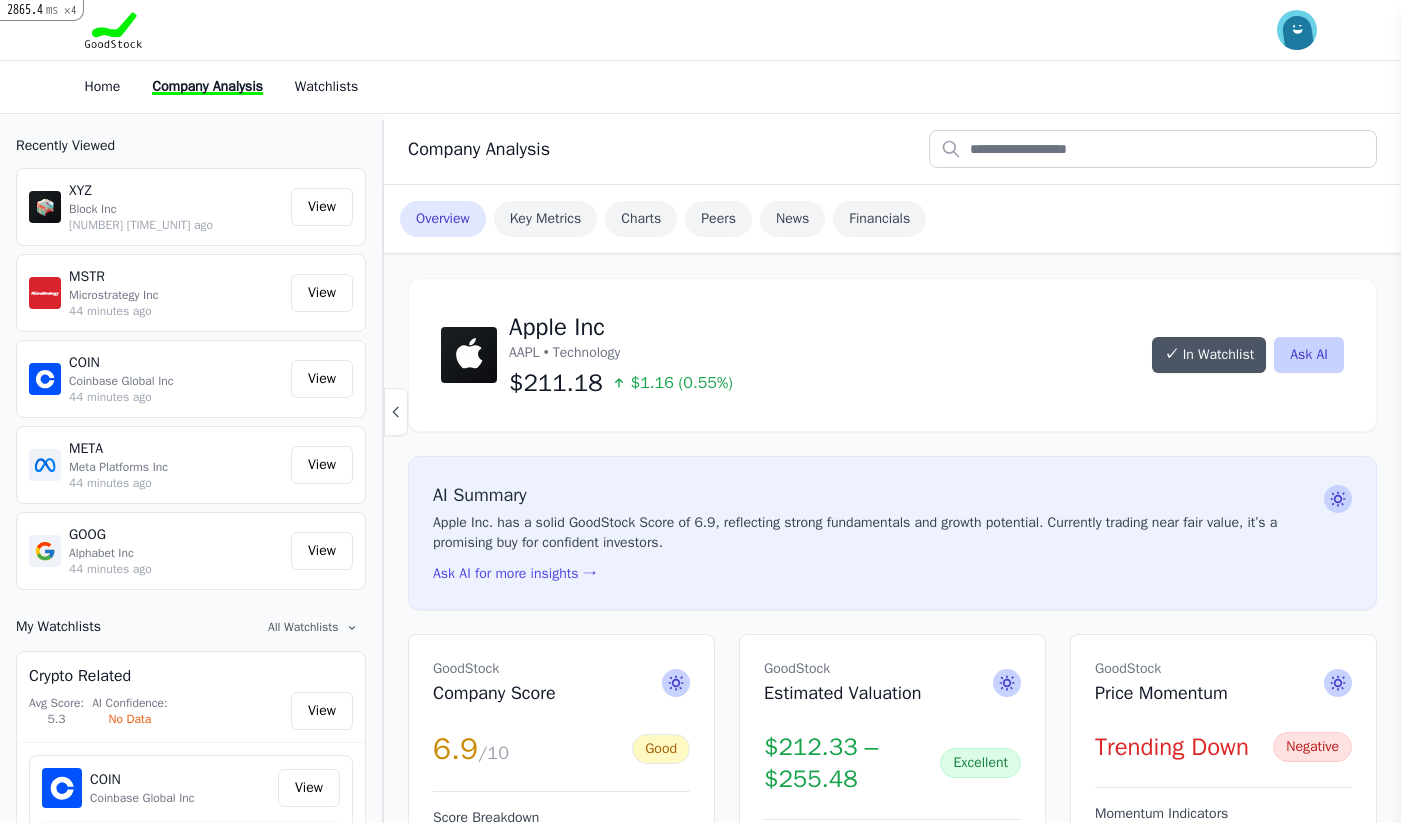 click on "My Watchlists
Recently Viewed
XYZ
Block Inc
15 minutes ago
View
MSTR
Microstrategy Inc
44 minutes ago
View" at bounding box center [892, 3057] 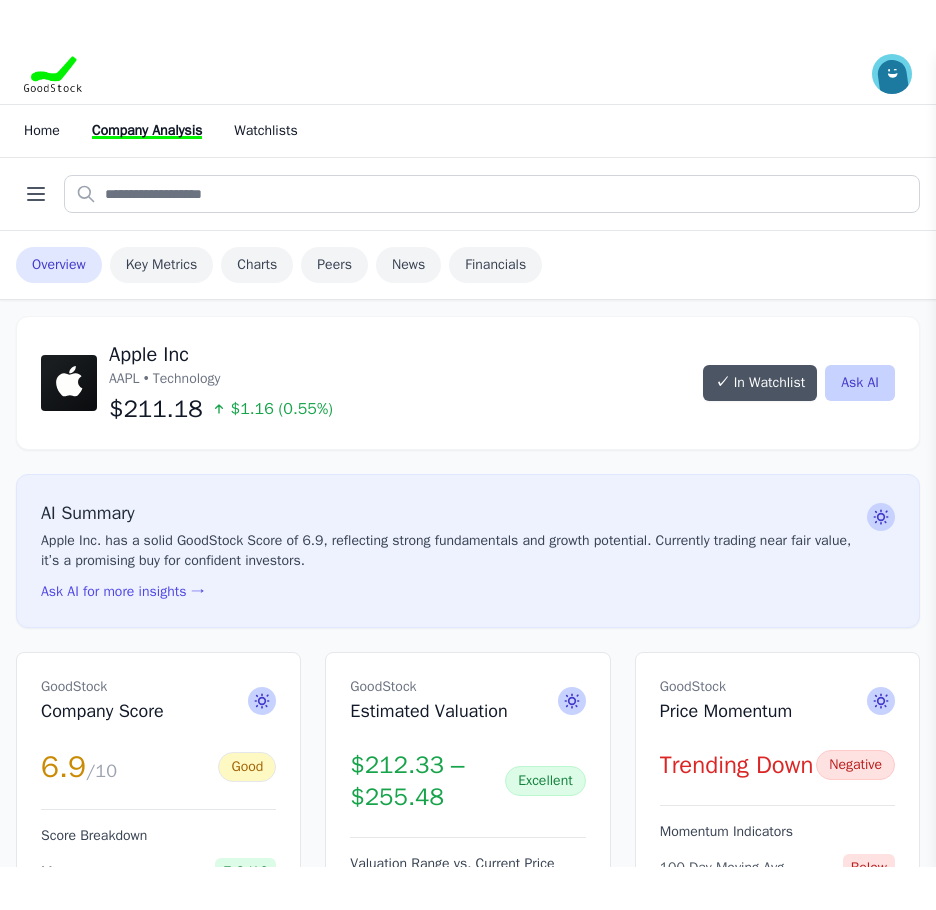 scroll, scrollTop: 0, scrollLeft: 0, axis: both 